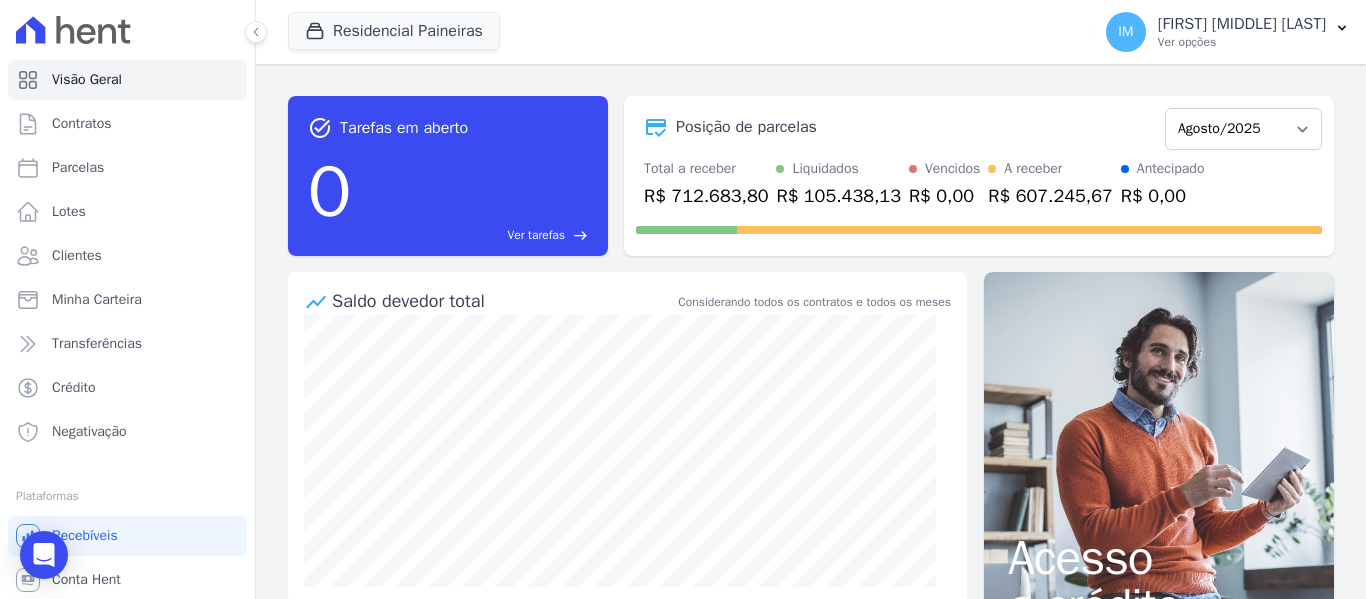 scroll, scrollTop: 0, scrollLeft: 0, axis: both 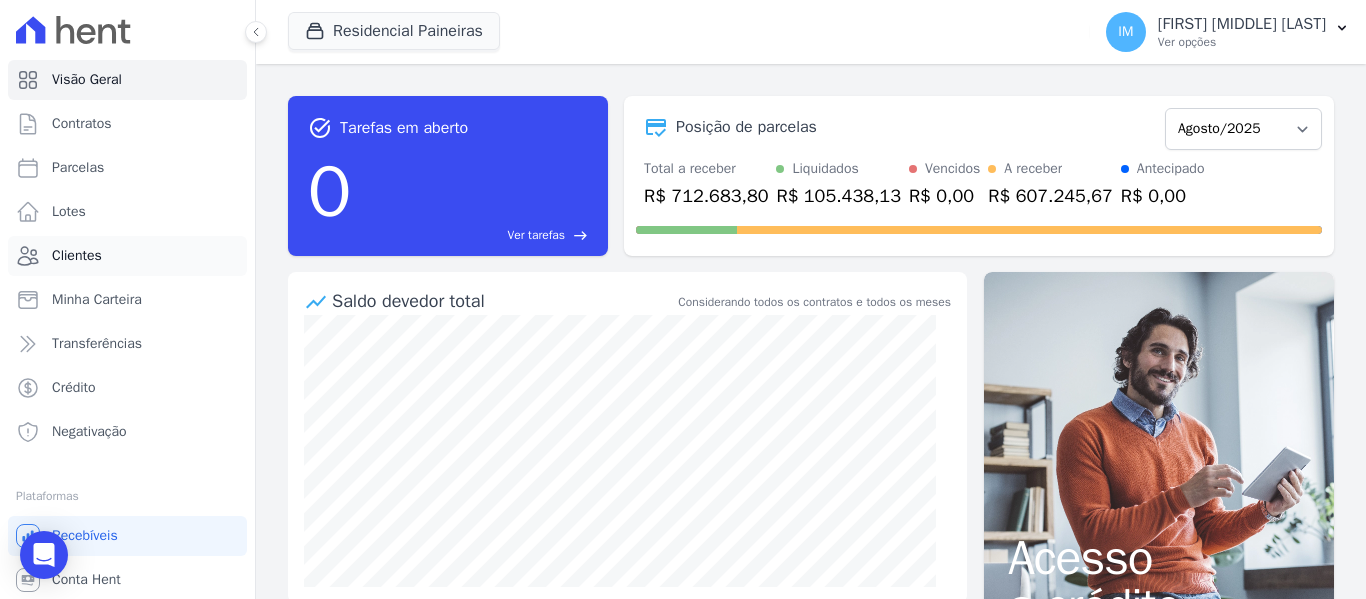 click on "Clientes" at bounding box center [77, 256] 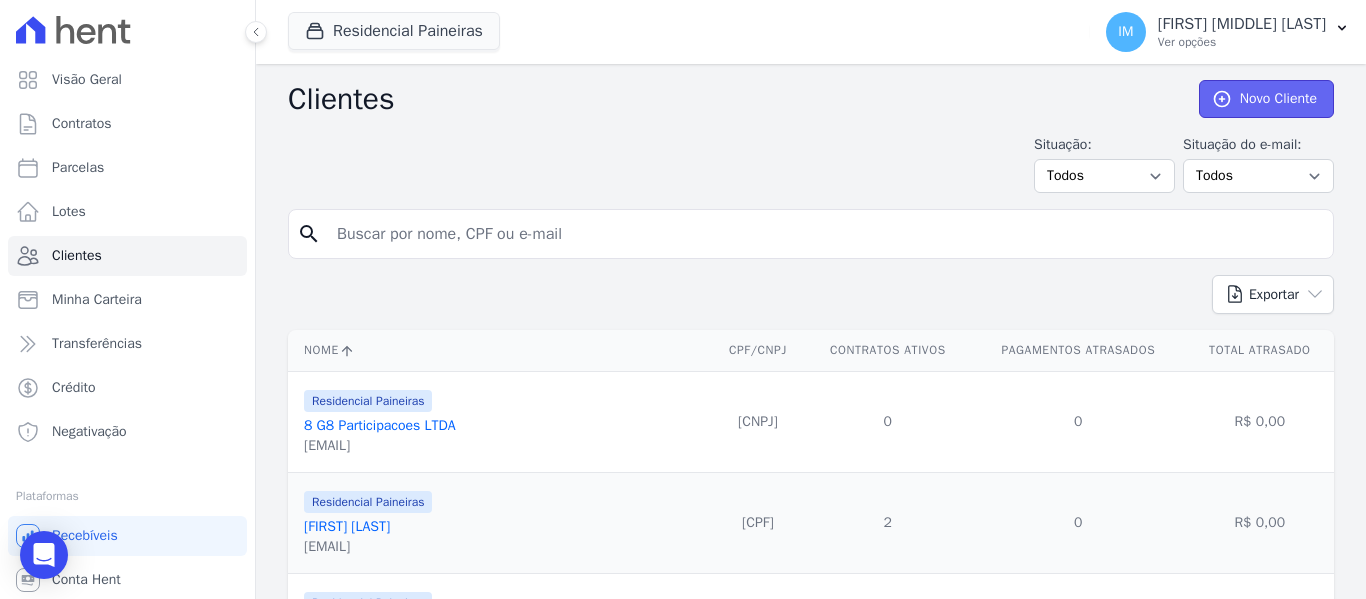 click on "Novo Cliente" at bounding box center (1266, 99) 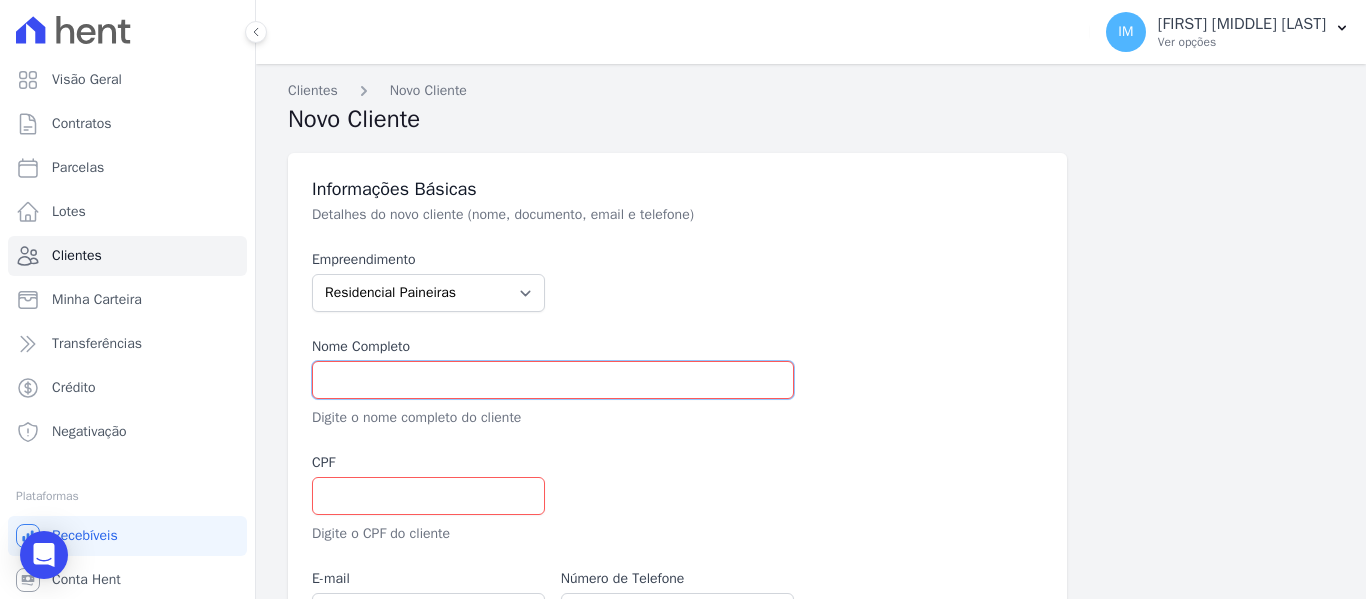 click at bounding box center [553, 380] 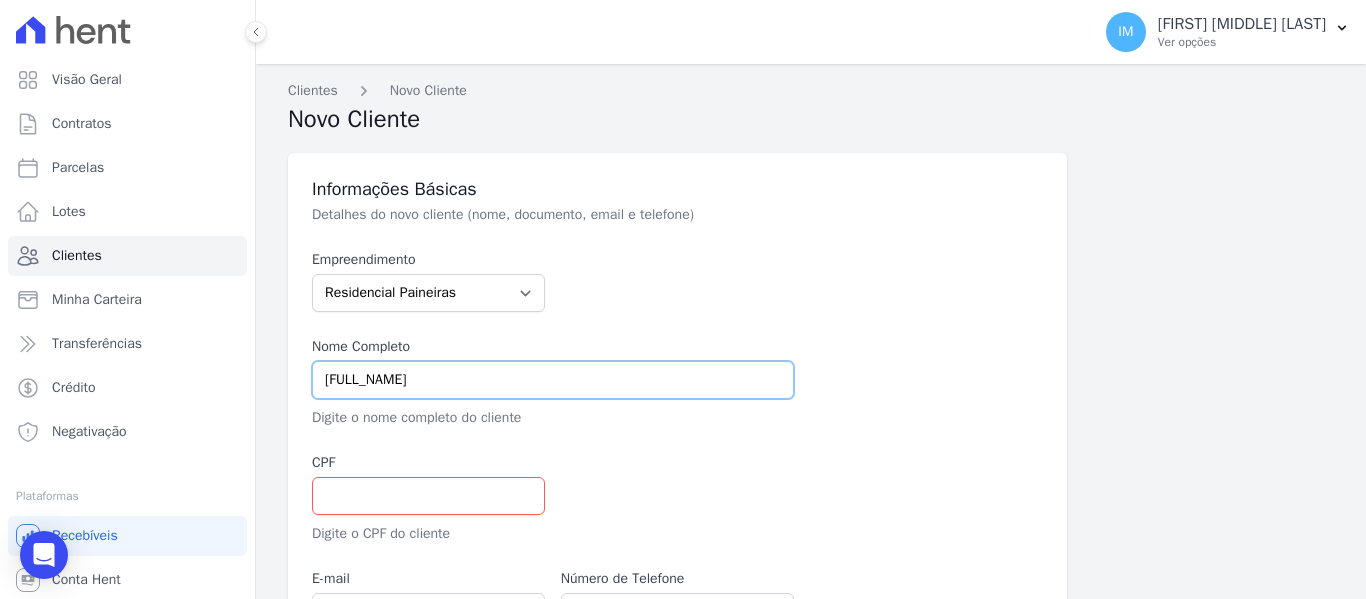 type on "[FULL_NAME]" 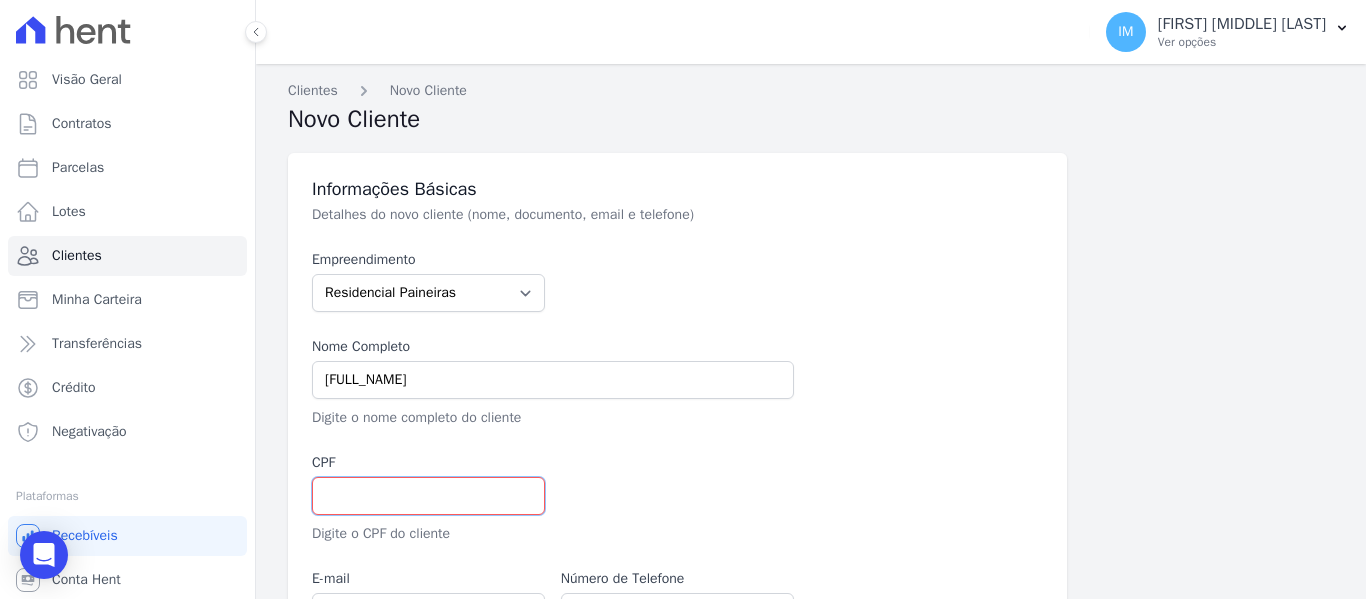 click at bounding box center (428, 496) 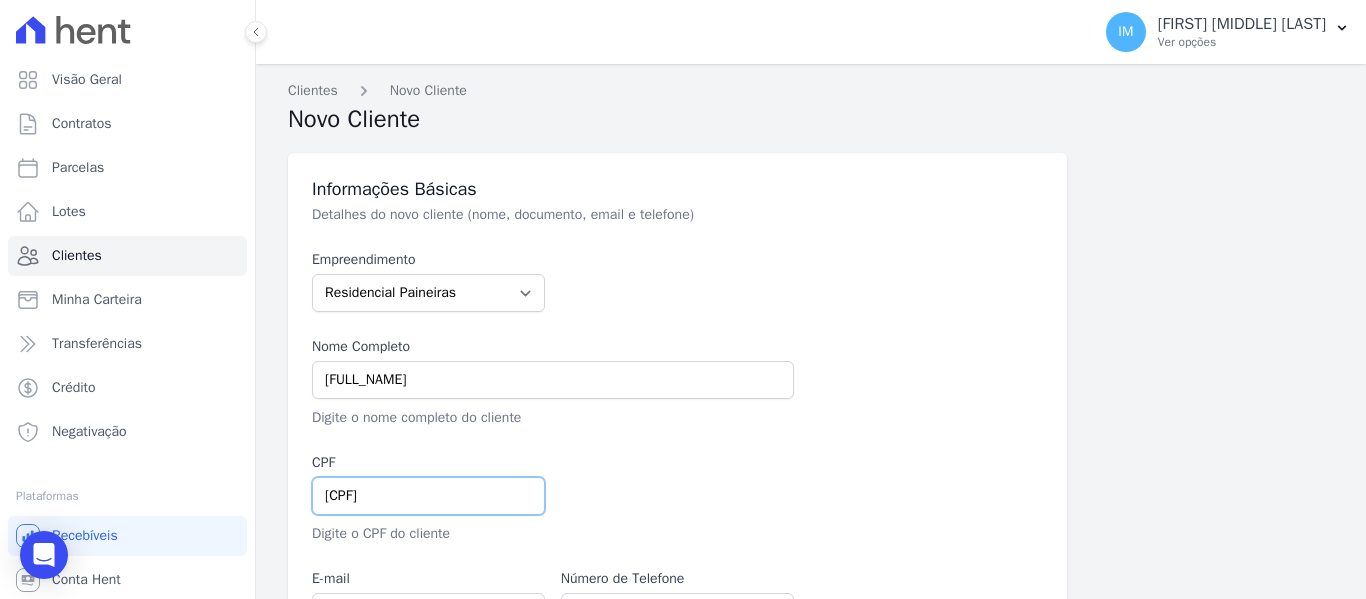 type on "[CPF]" 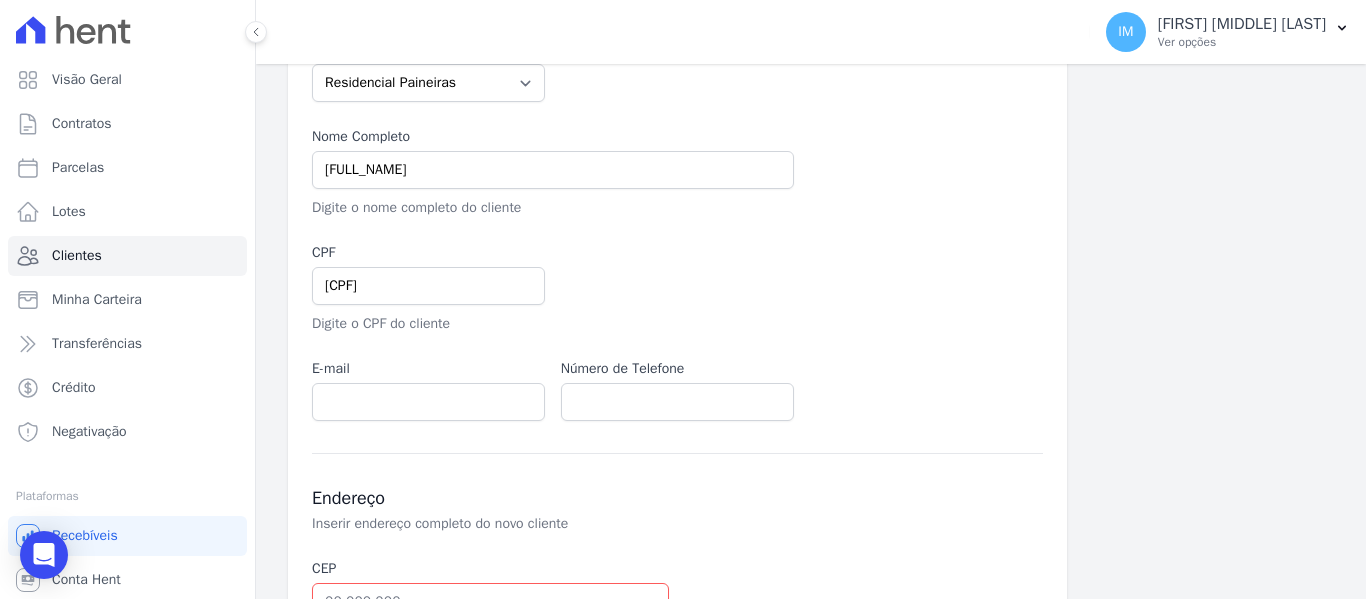 scroll, scrollTop: 215, scrollLeft: 0, axis: vertical 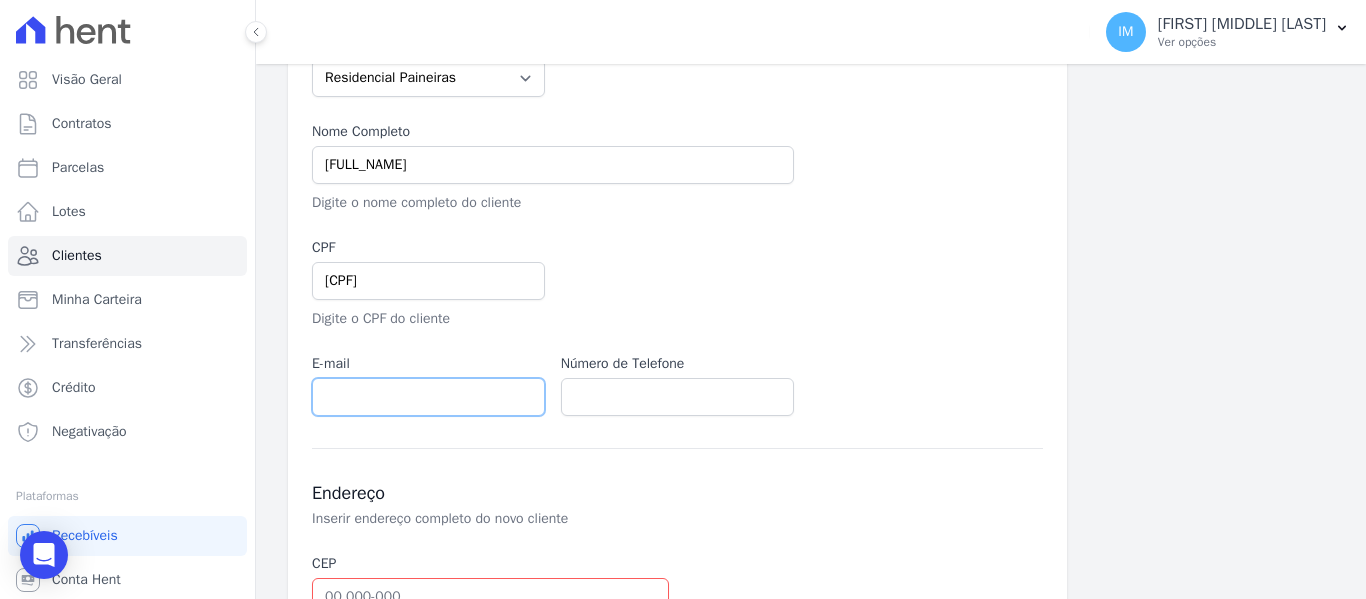 click at bounding box center [428, 397] 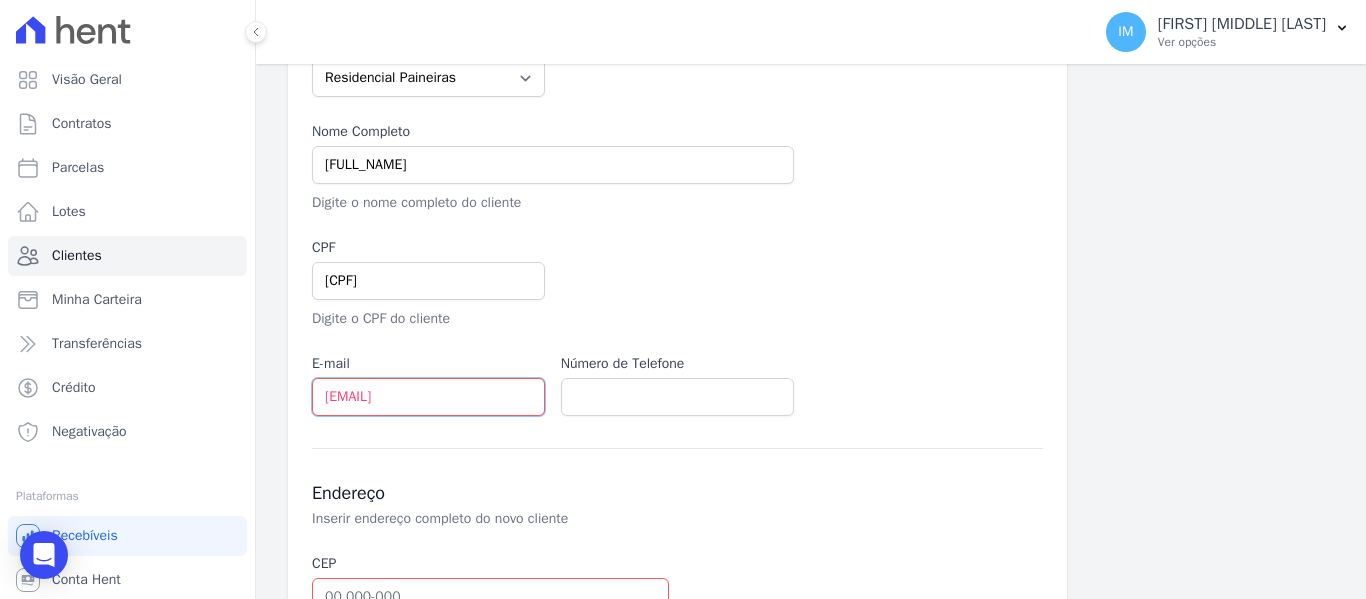 type on "[EMAIL]" 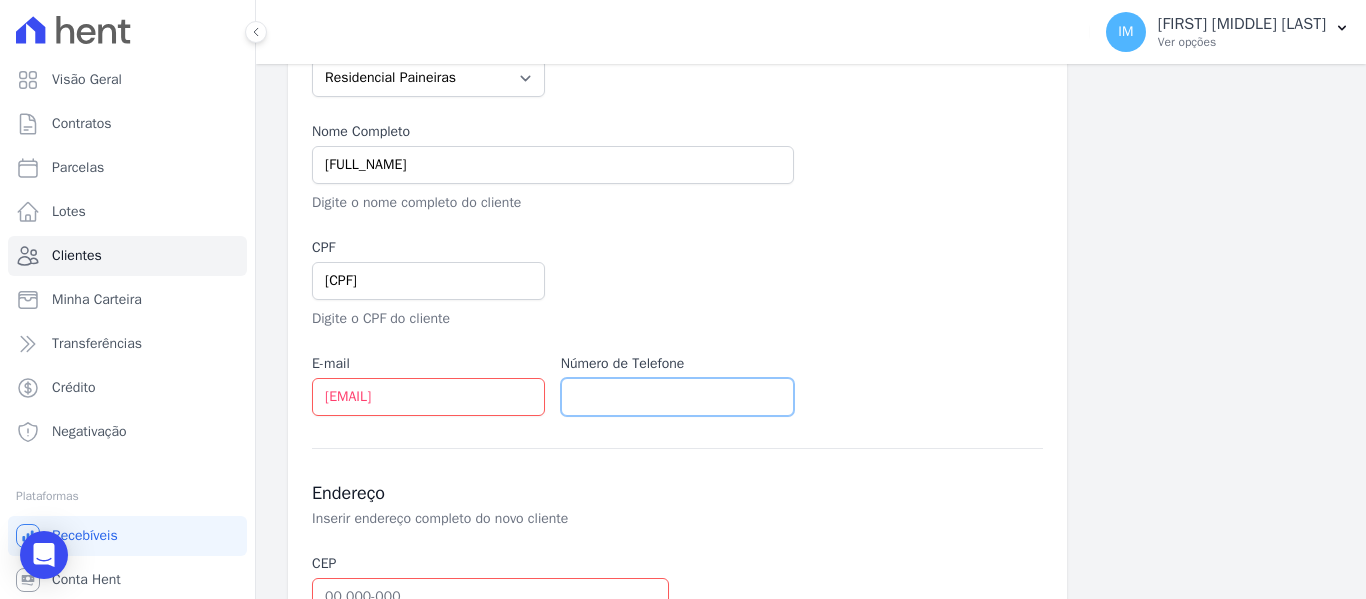 click at bounding box center [677, 397] 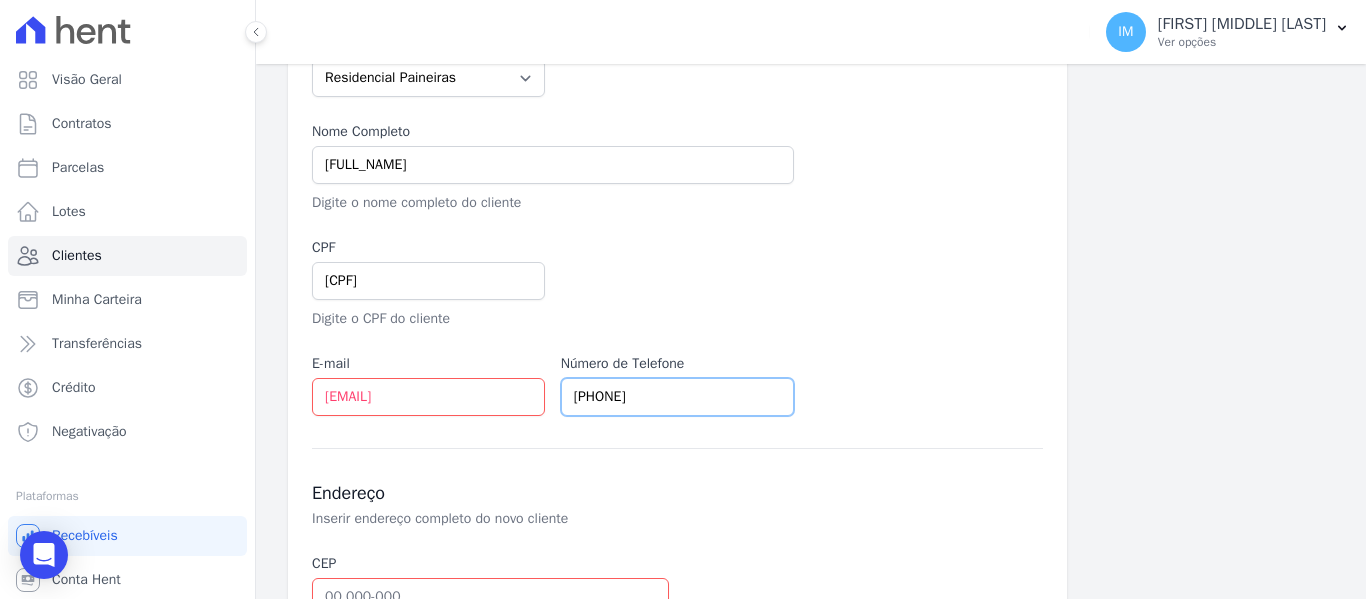 type on "[PHONE]" 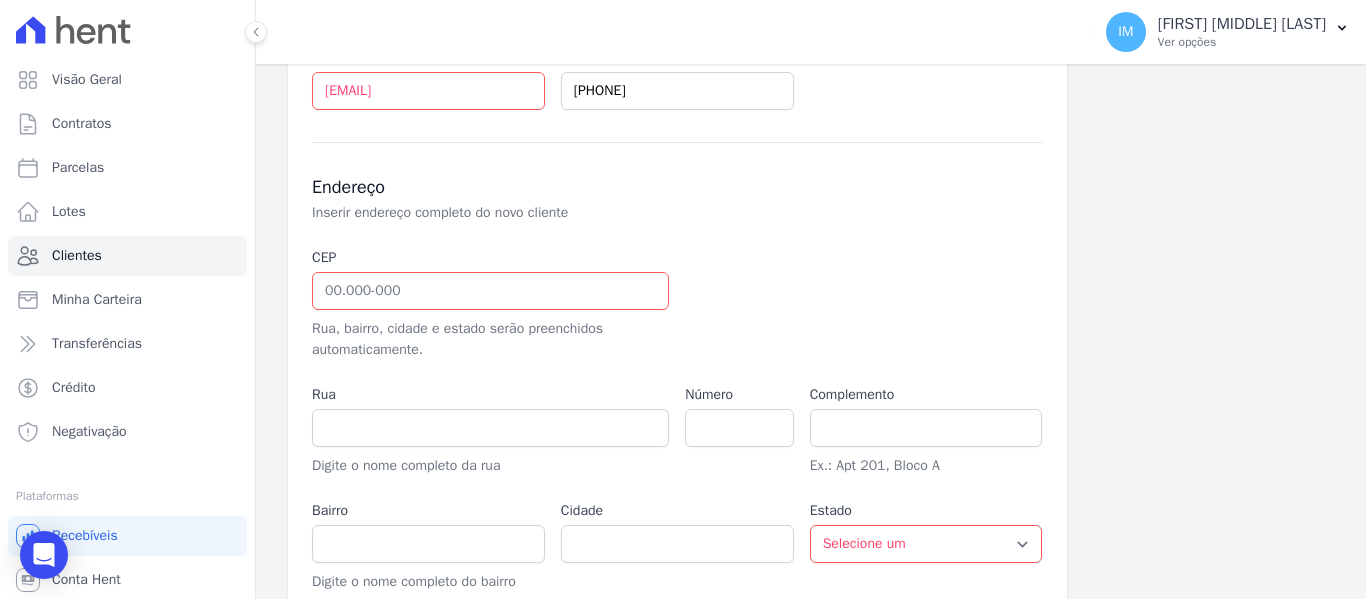 scroll, scrollTop: 558, scrollLeft: 0, axis: vertical 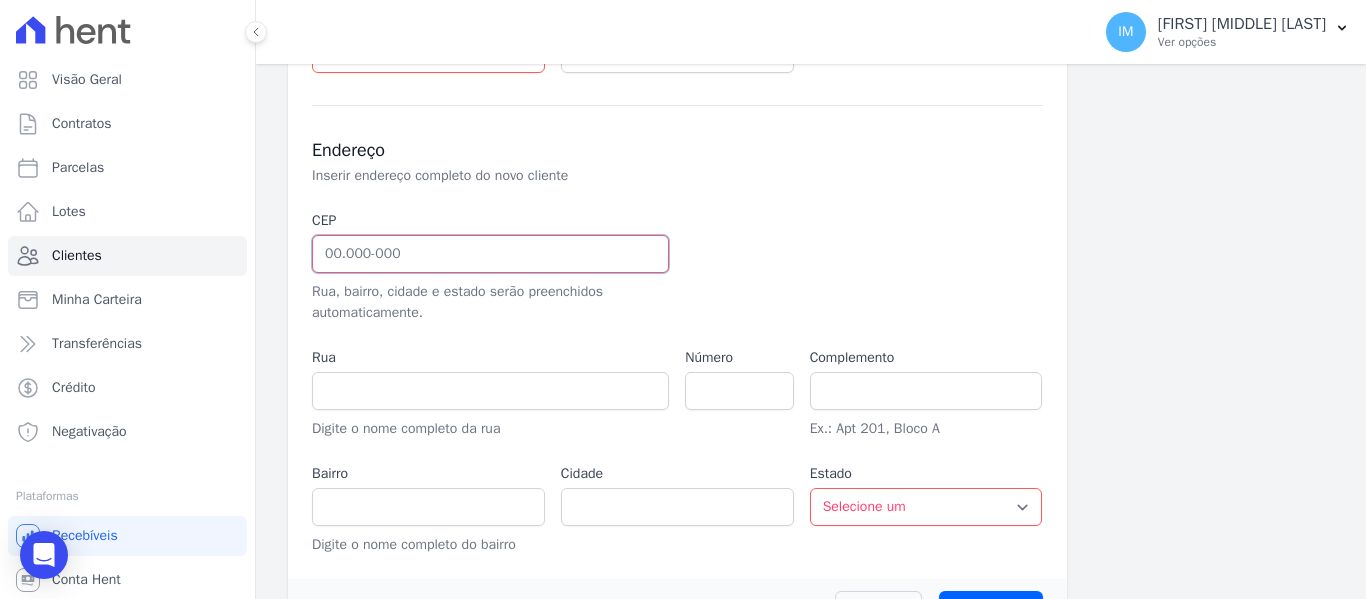 click at bounding box center [490, 254] 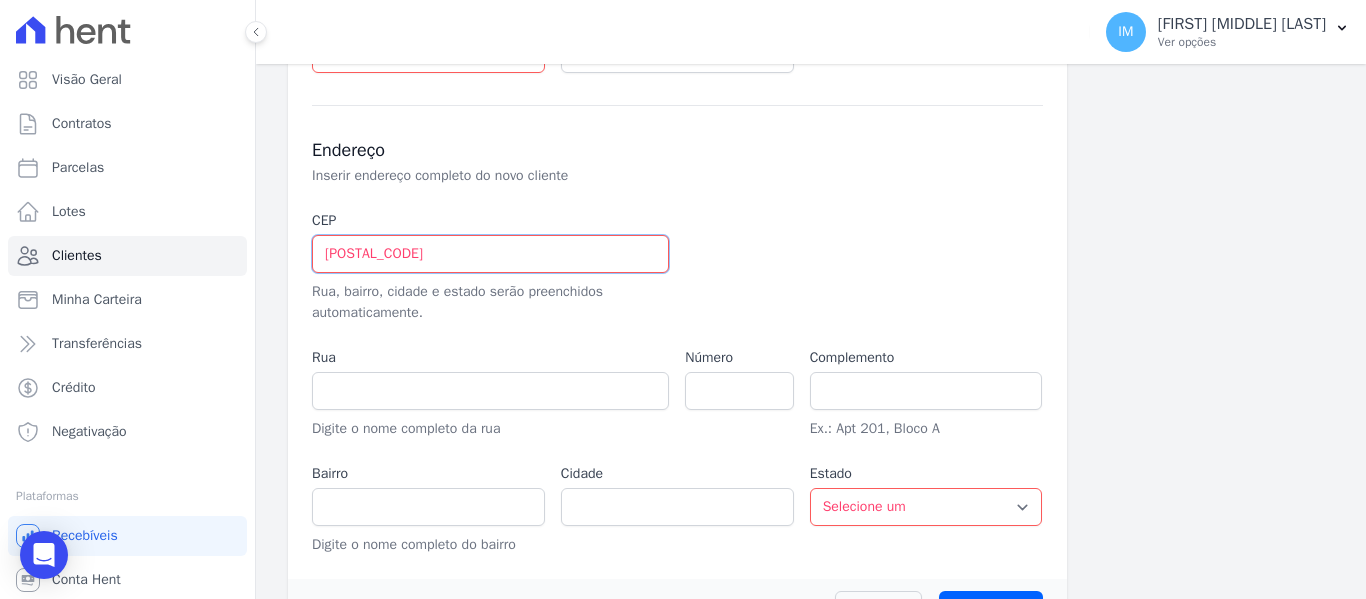 type on "[POSTAL_CODE]" 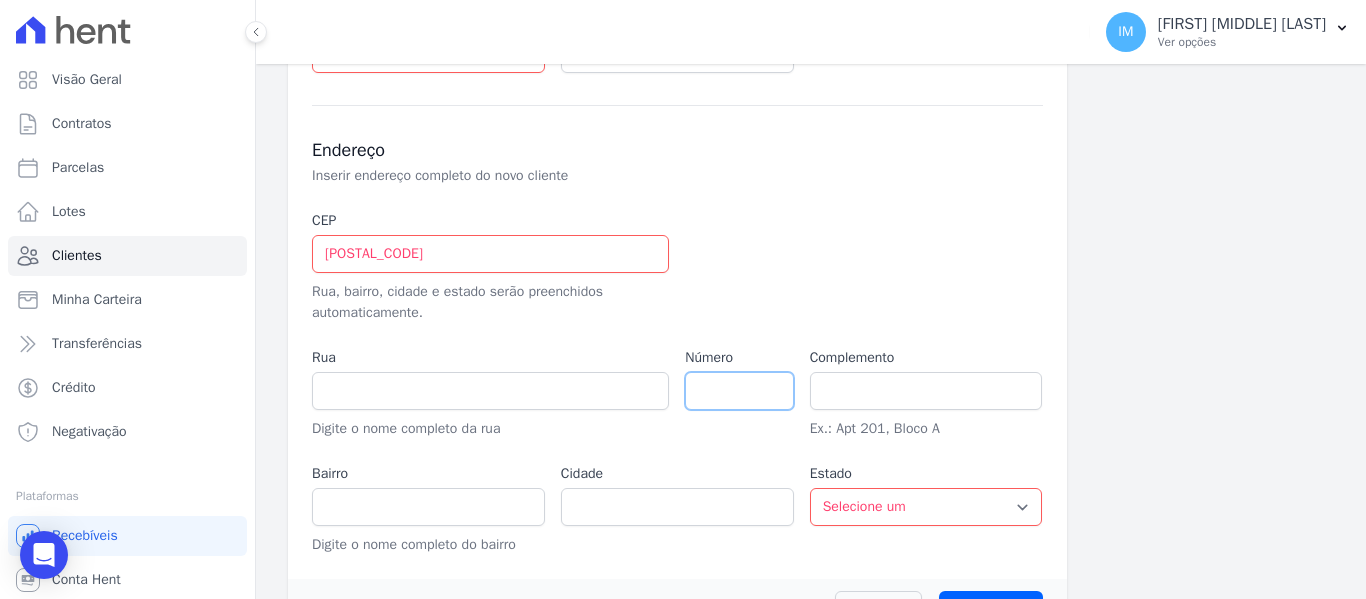 click at bounding box center [739, 391] 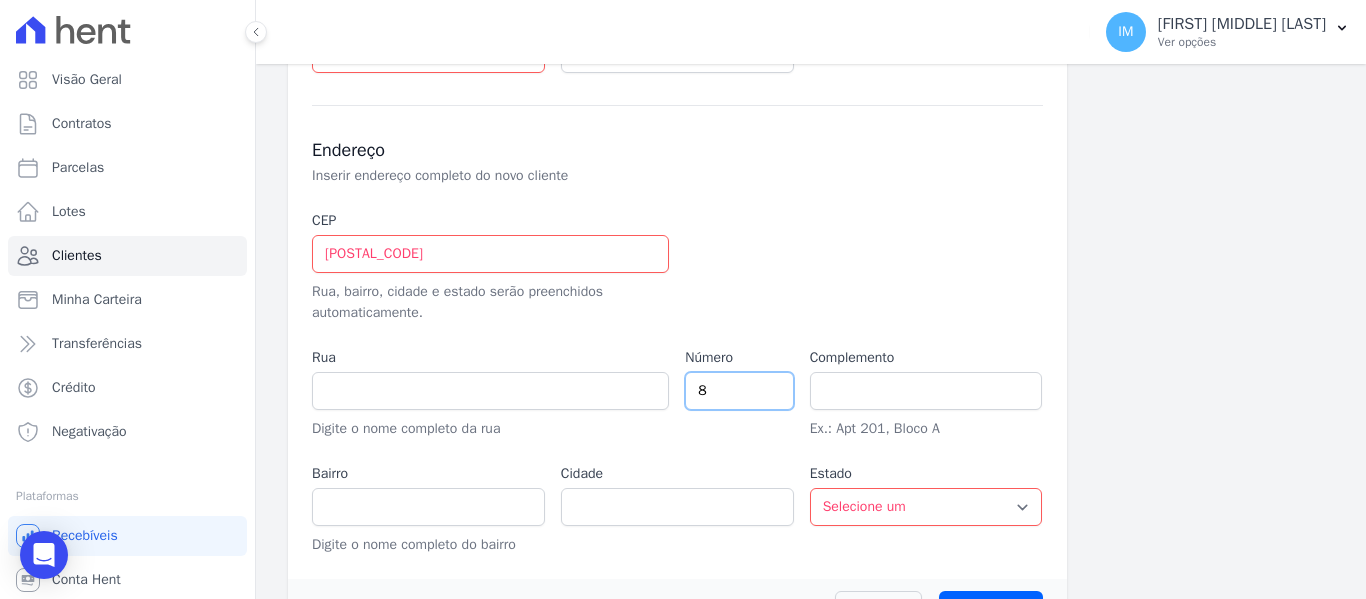 type on "84" 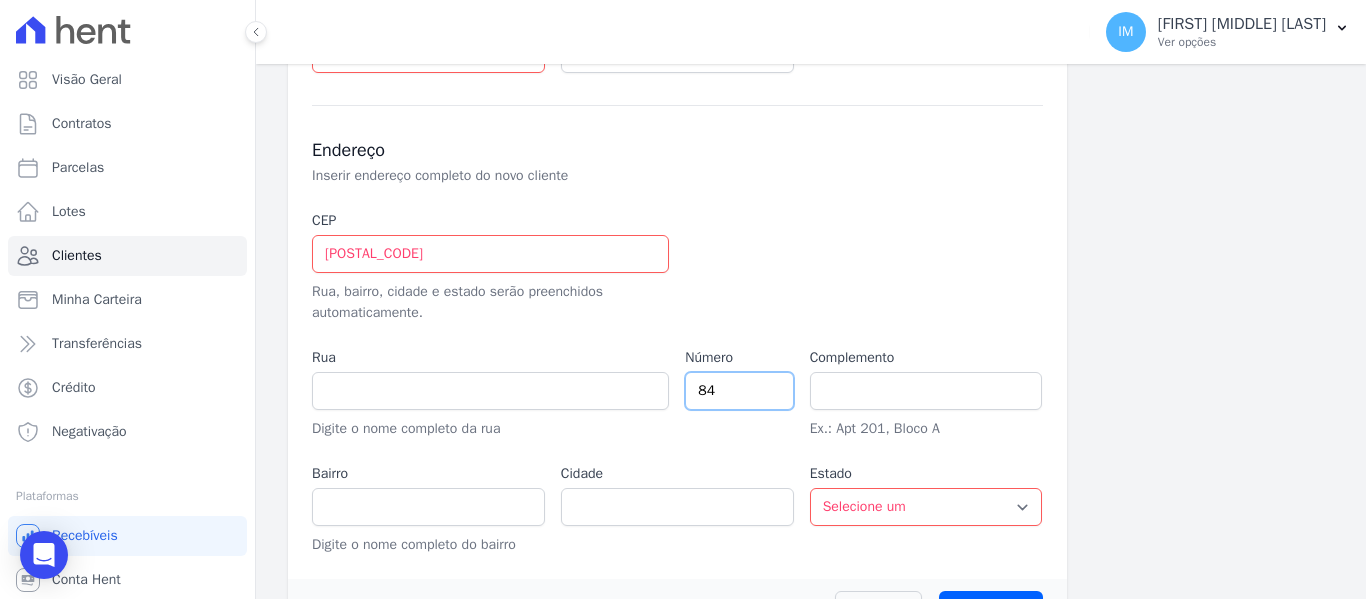 type on "Rua [NAME]" 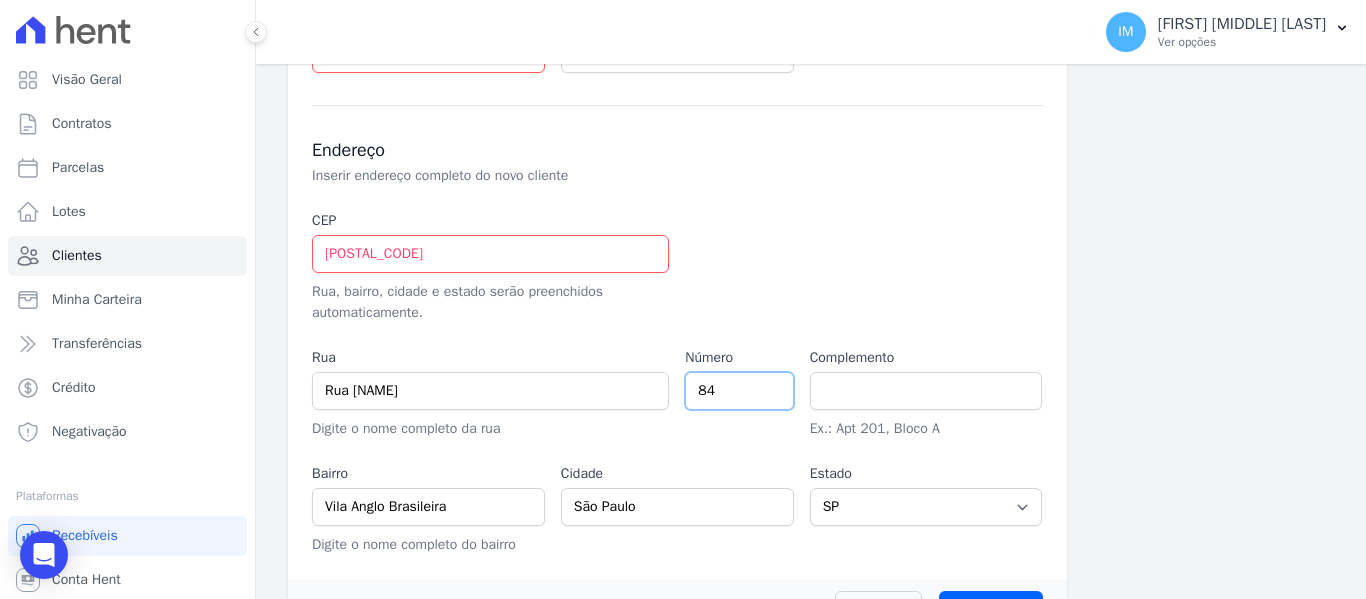 type on "84" 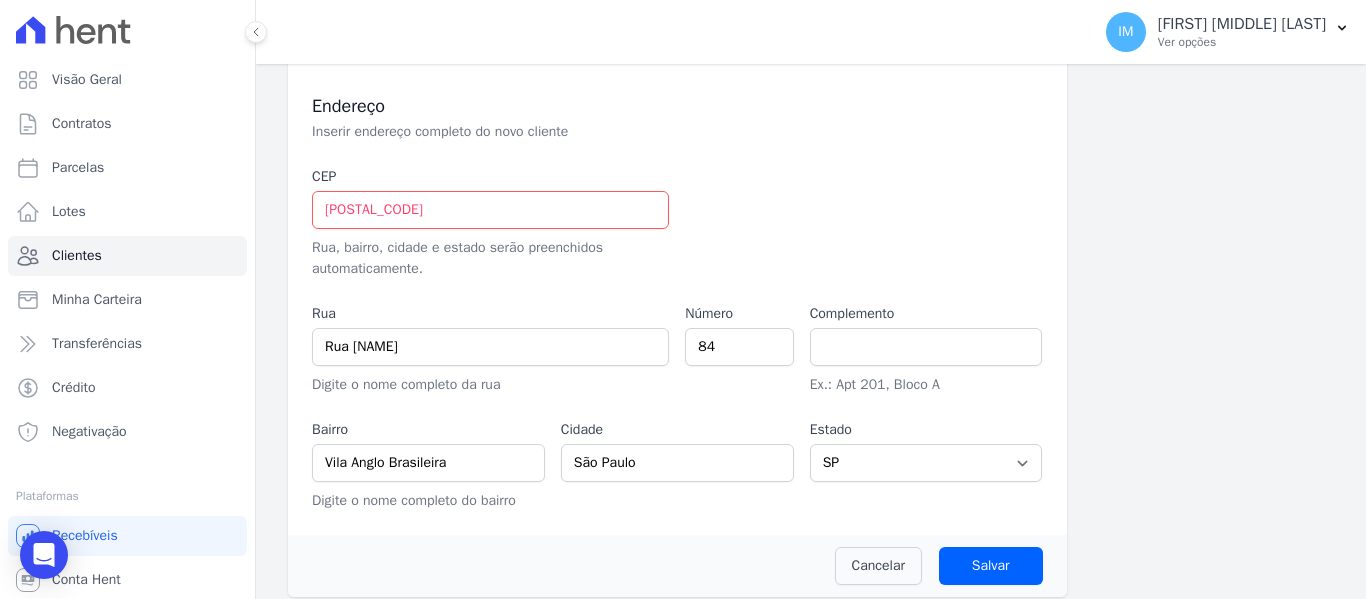 scroll, scrollTop: 616, scrollLeft: 0, axis: vertical 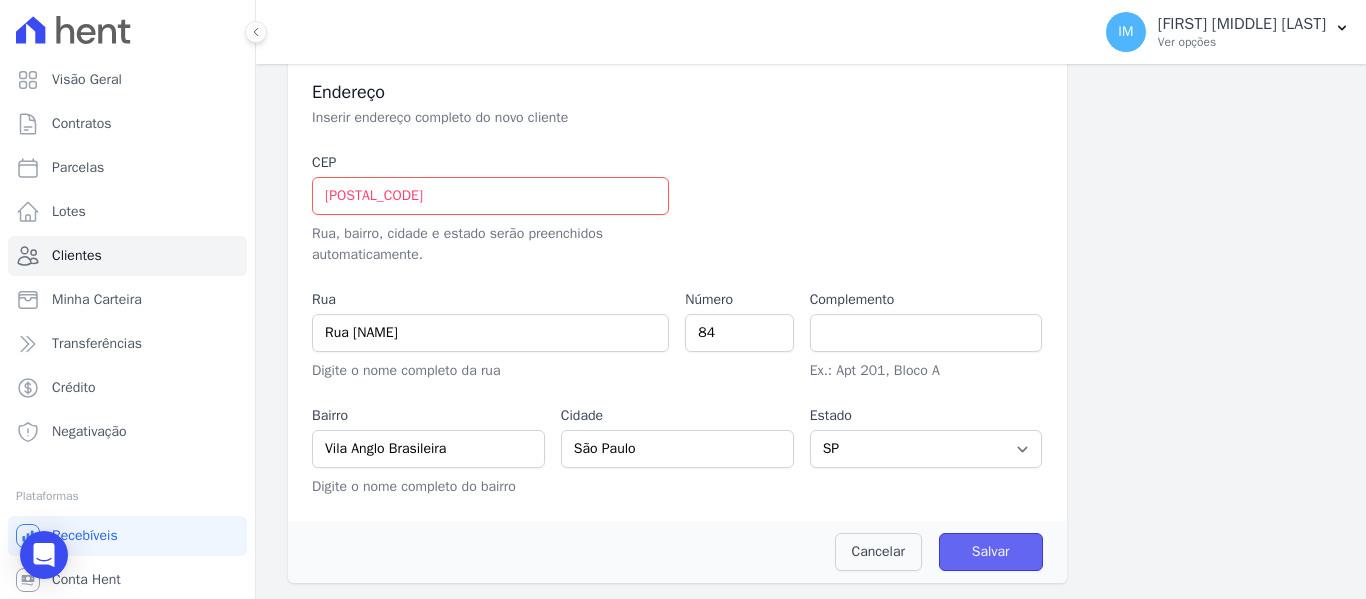 click on "Salvar" at bounding box center [991, 552] 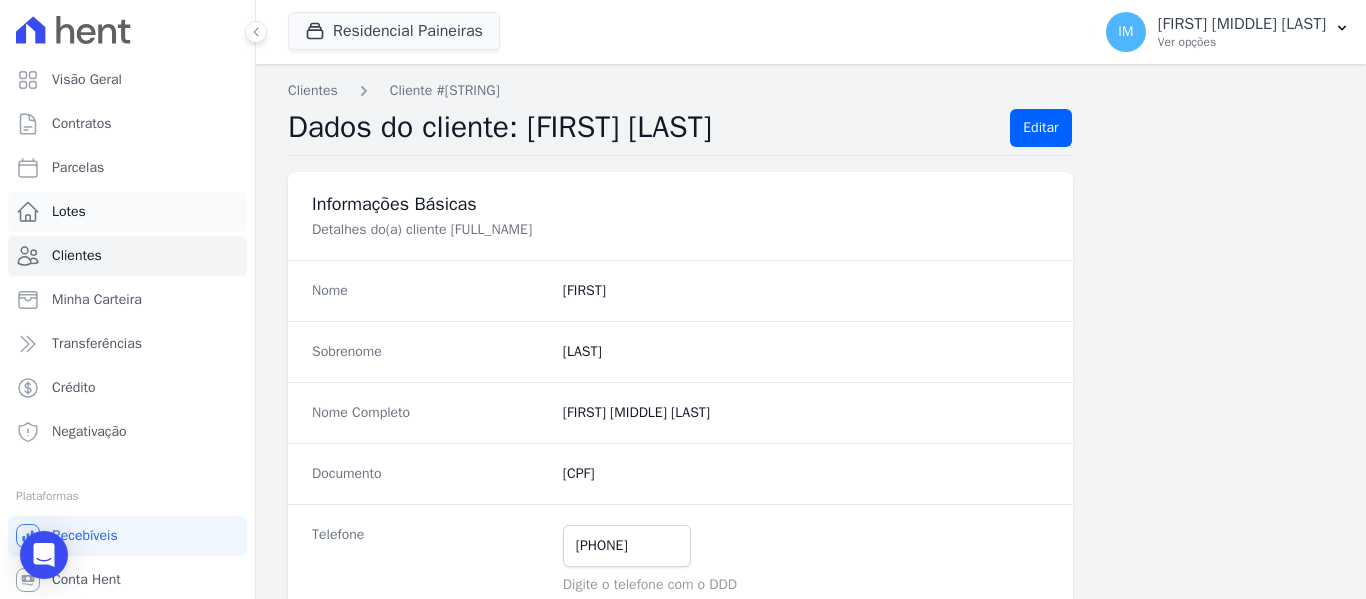 click on "Lotes" at bounding box center [69, 212] 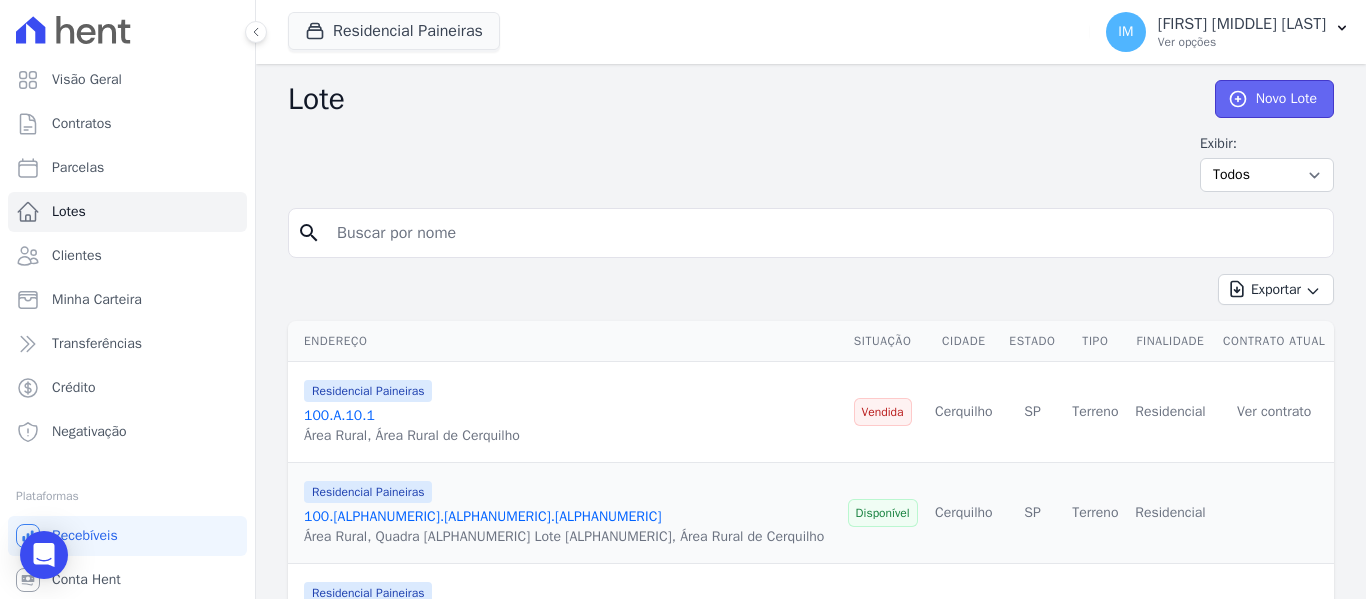 click on "Novo Lote" at bounding box center [1274, 99] 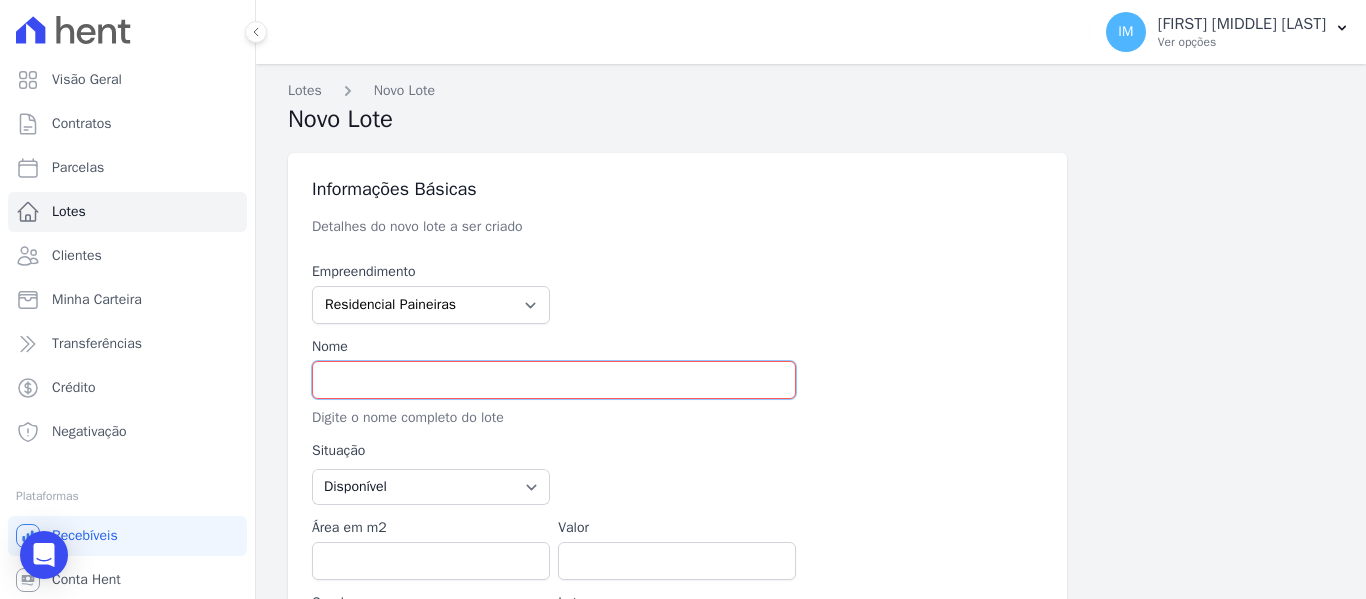 click at bounding box center (554, 380) 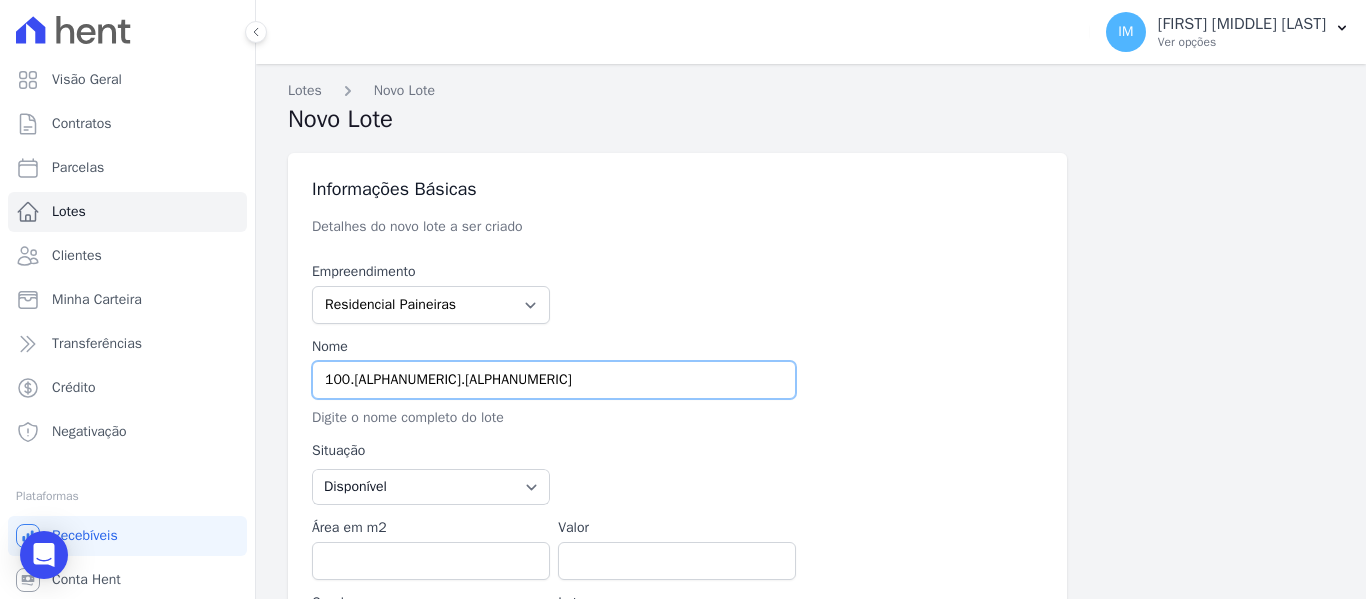 type on "100.[ALPHANUMERIC].[ALPHANUMERIC]" 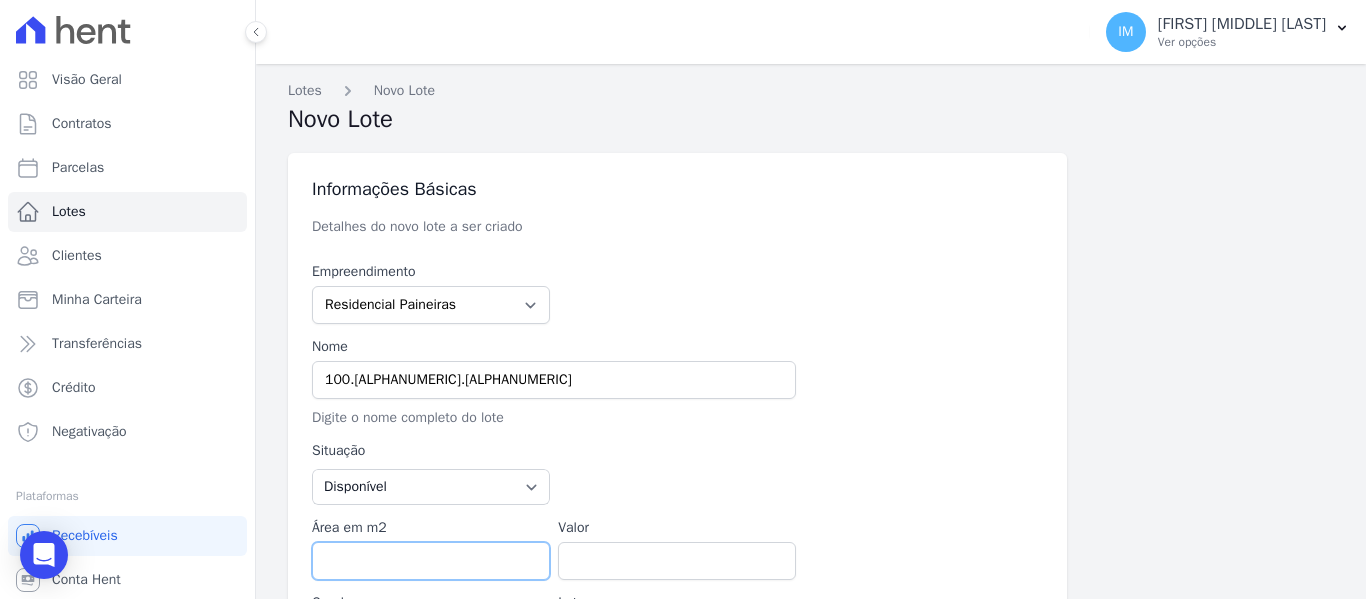 click on "Área em m2" at bounding box center (431, 561) 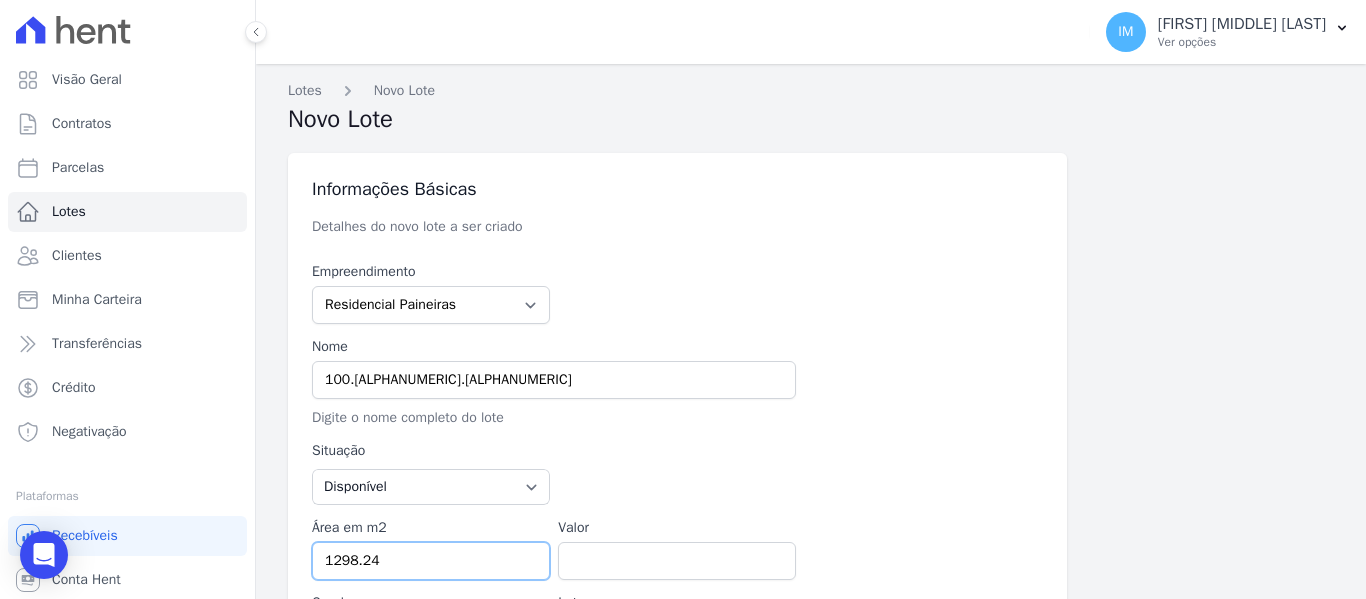 type on "1298.24" 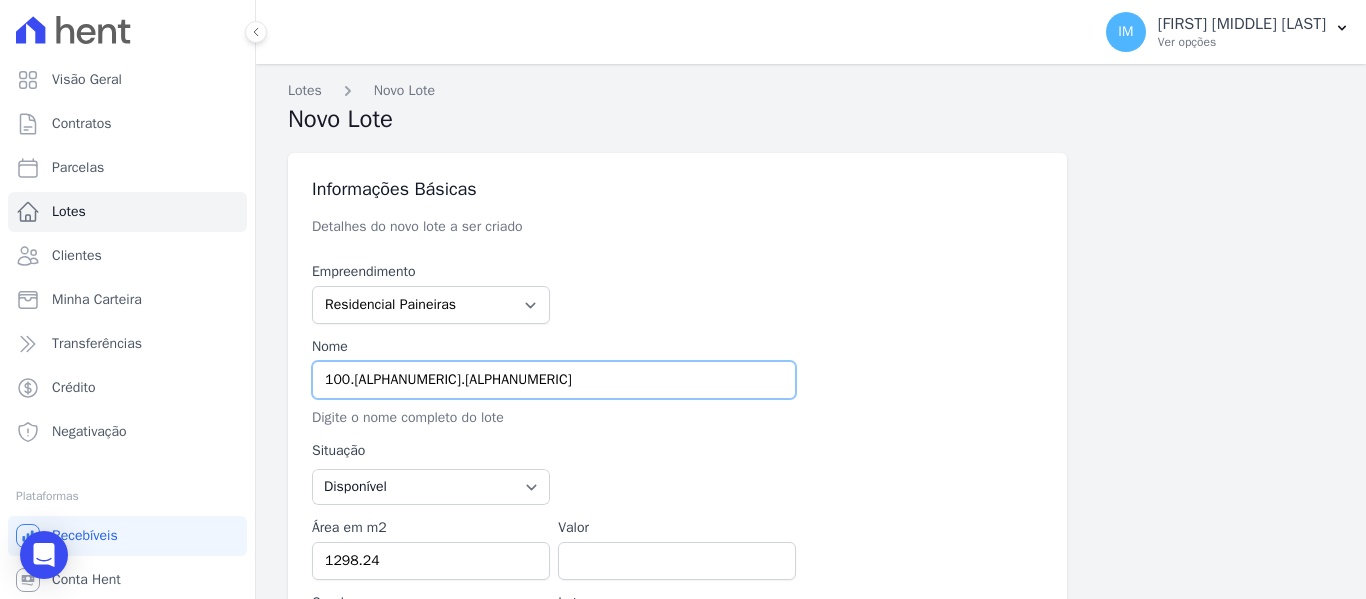 click on "100.[ALPHANUMERIC].[ALPHANUMERIC]" at bounding box center (554, 380) 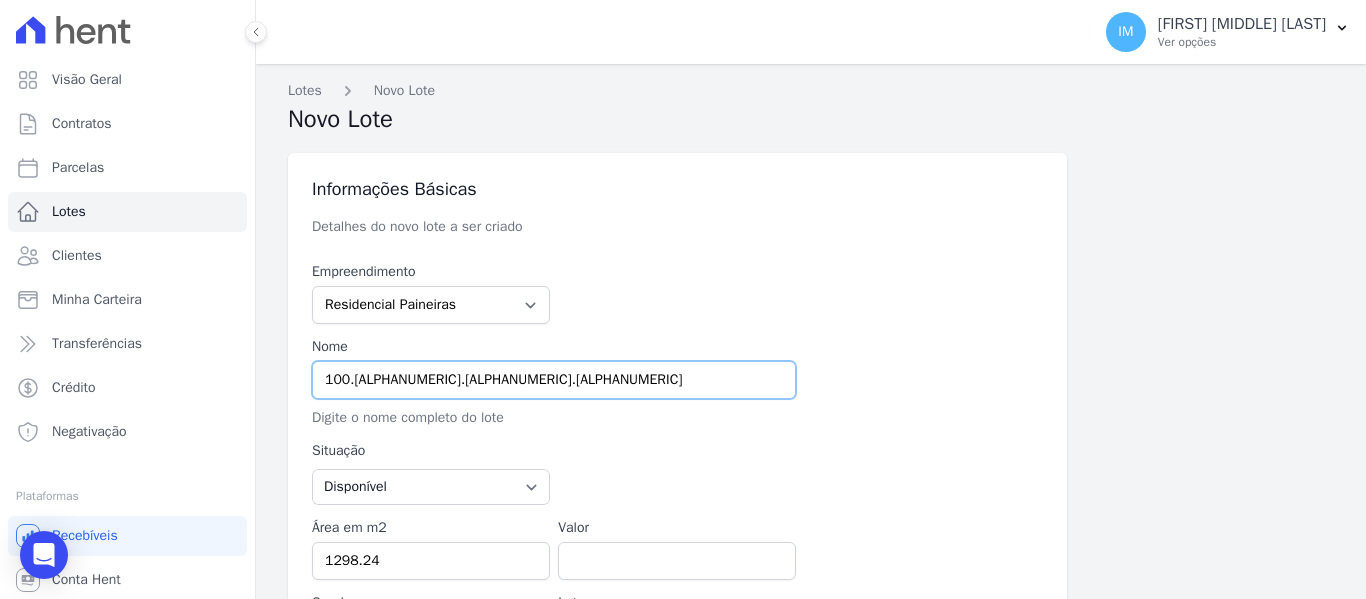 type on "100.[ALPHANUMERIC].[ALPHANUMERIC].[ALPHANUMERIC]" 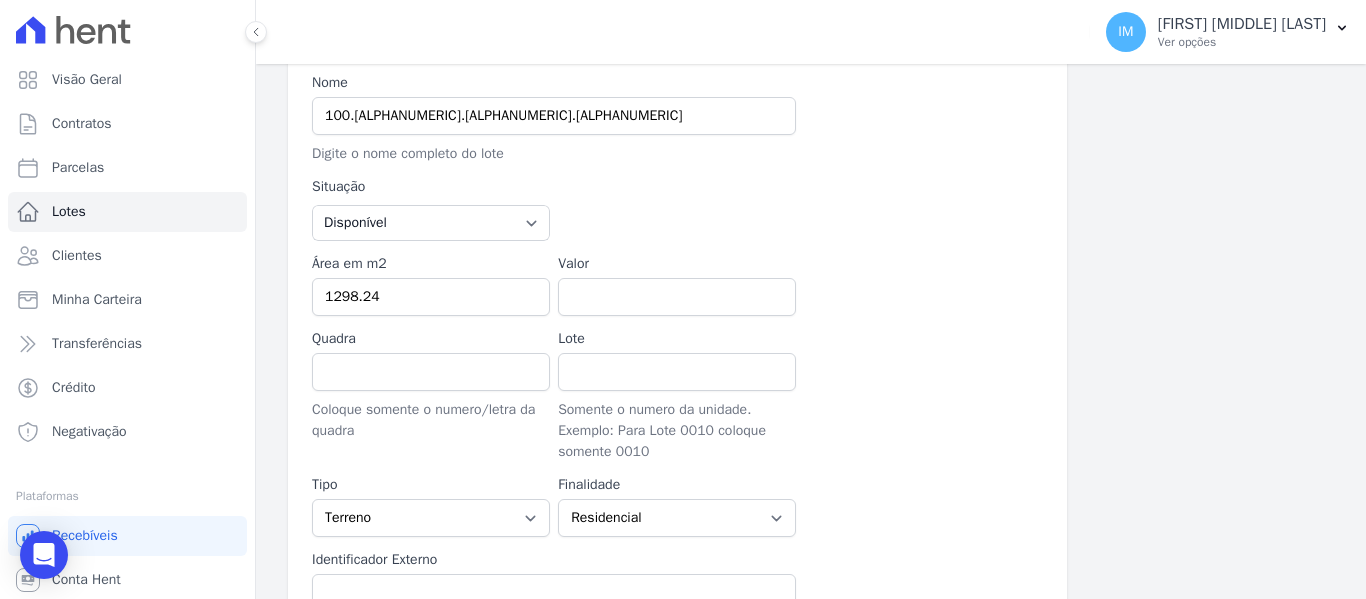 scroll, scrollTop: 272, scrollLeft: 0, axis: vertical 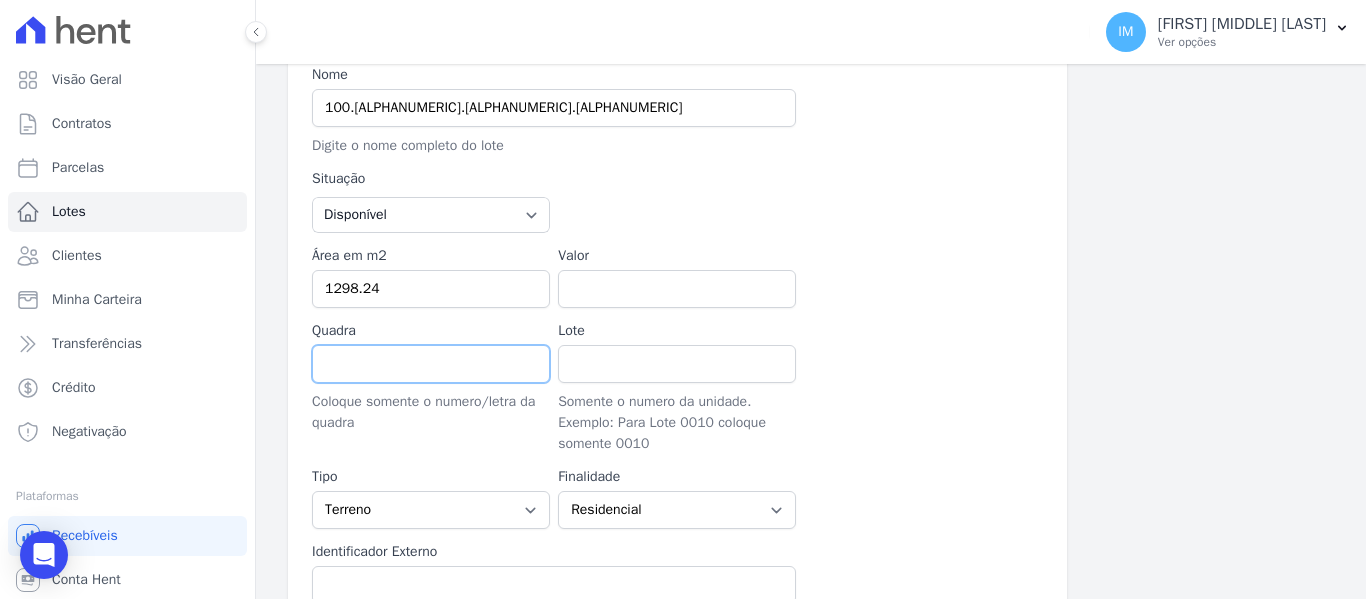 click on "Quadra" at bounding box center (431, 364) 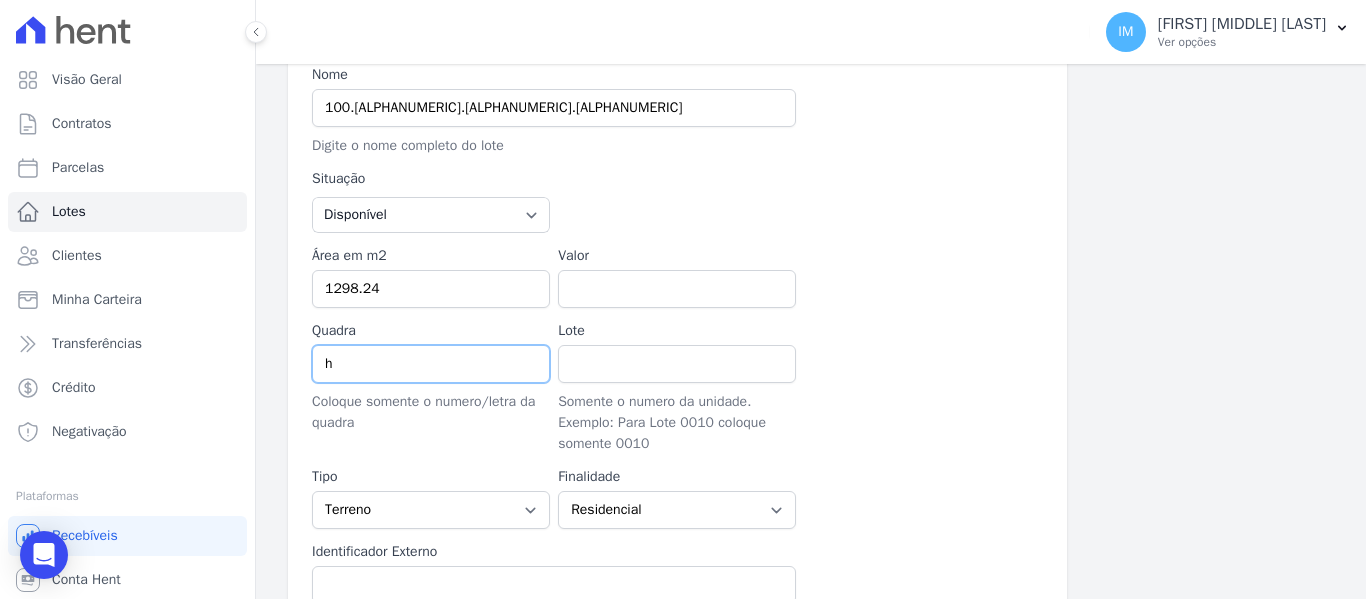 type on "h" 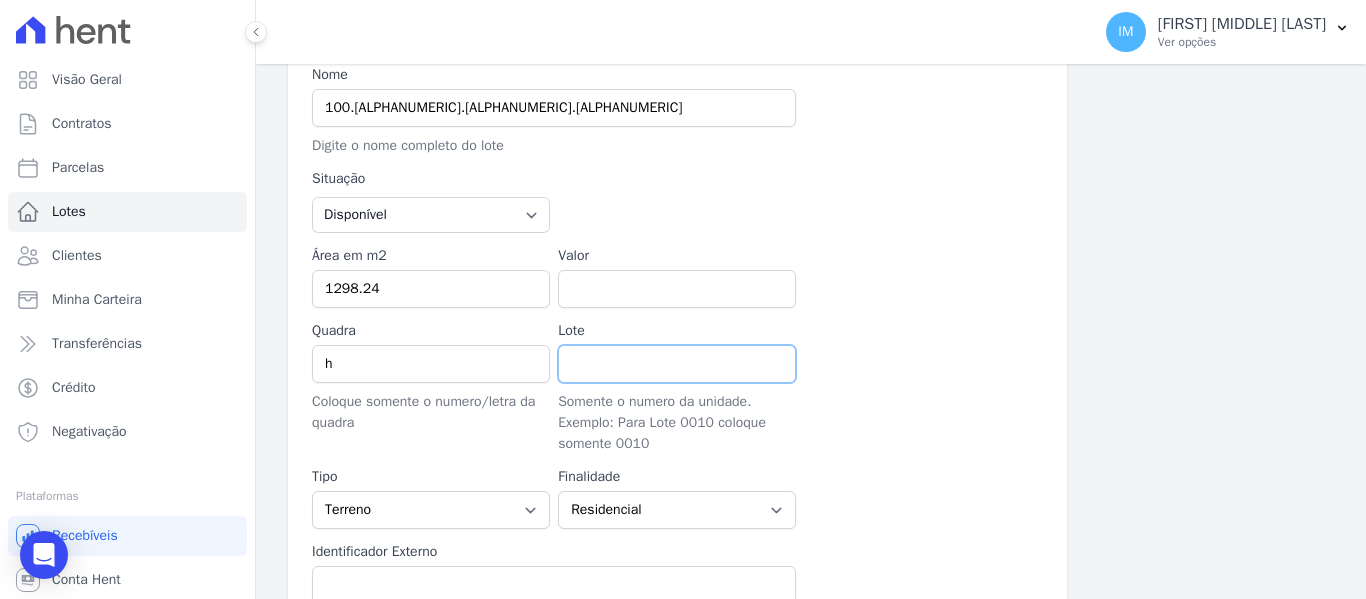 click on "Lote" at bounding box center (677, 364) 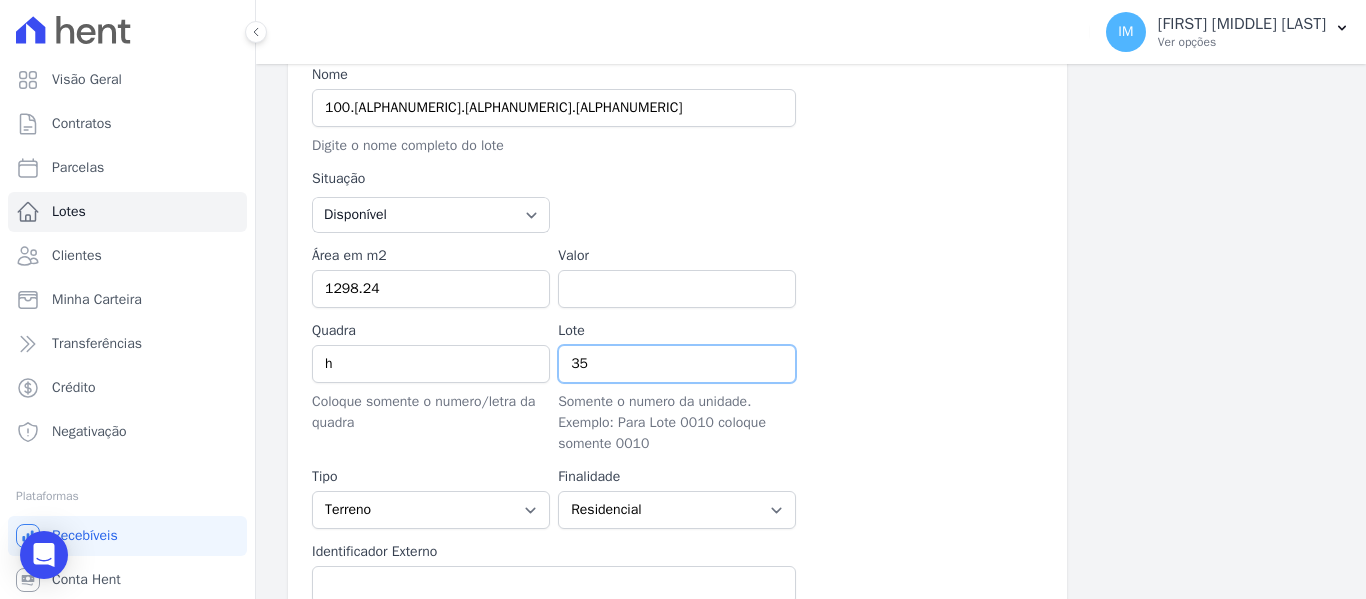 type on "35" 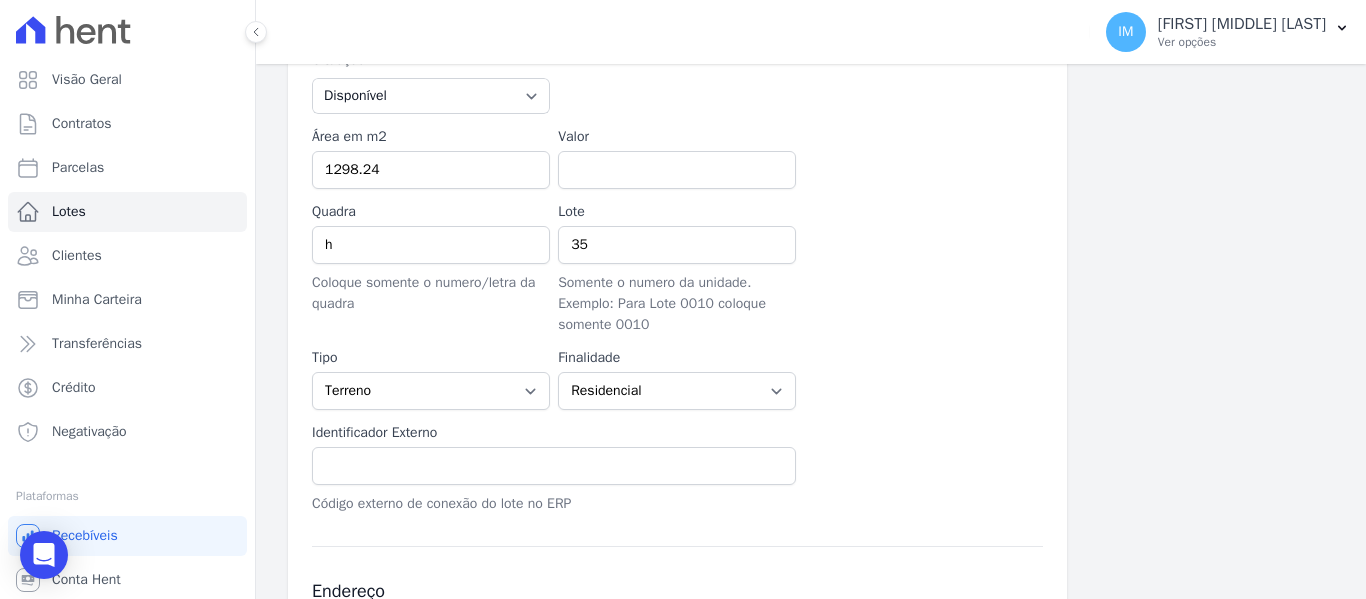 scroll, scrollTop: 404, scrollLeft: 0, axis: vertical 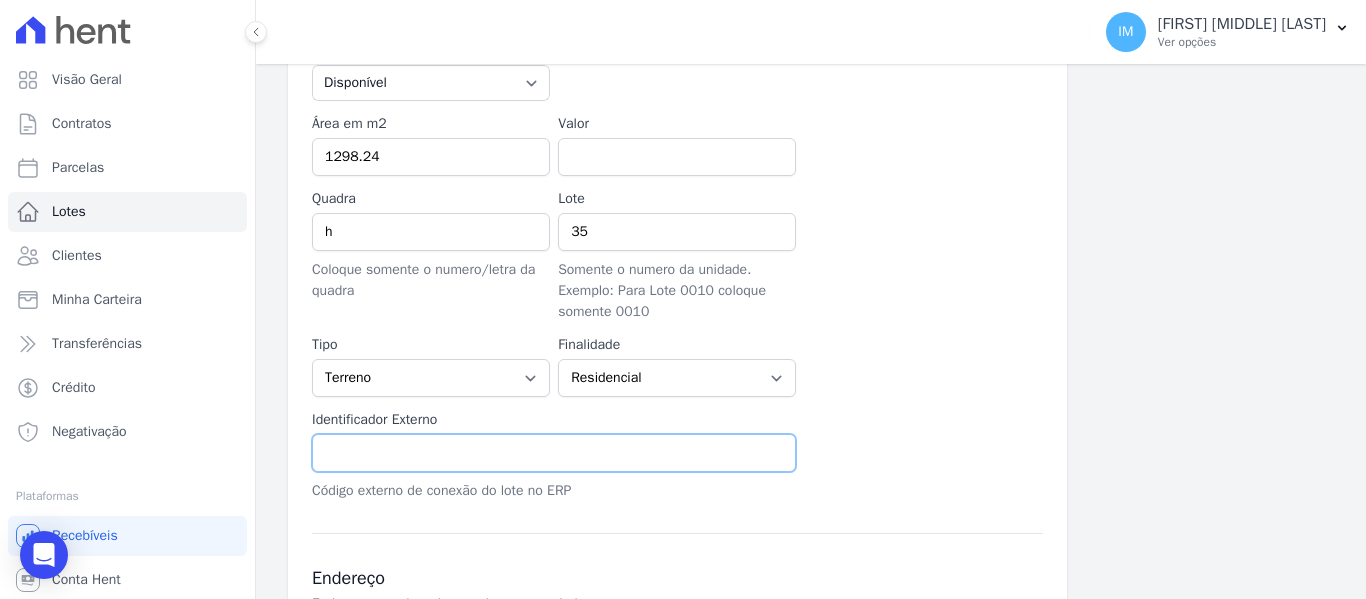 click at bounding box center (554, 453) 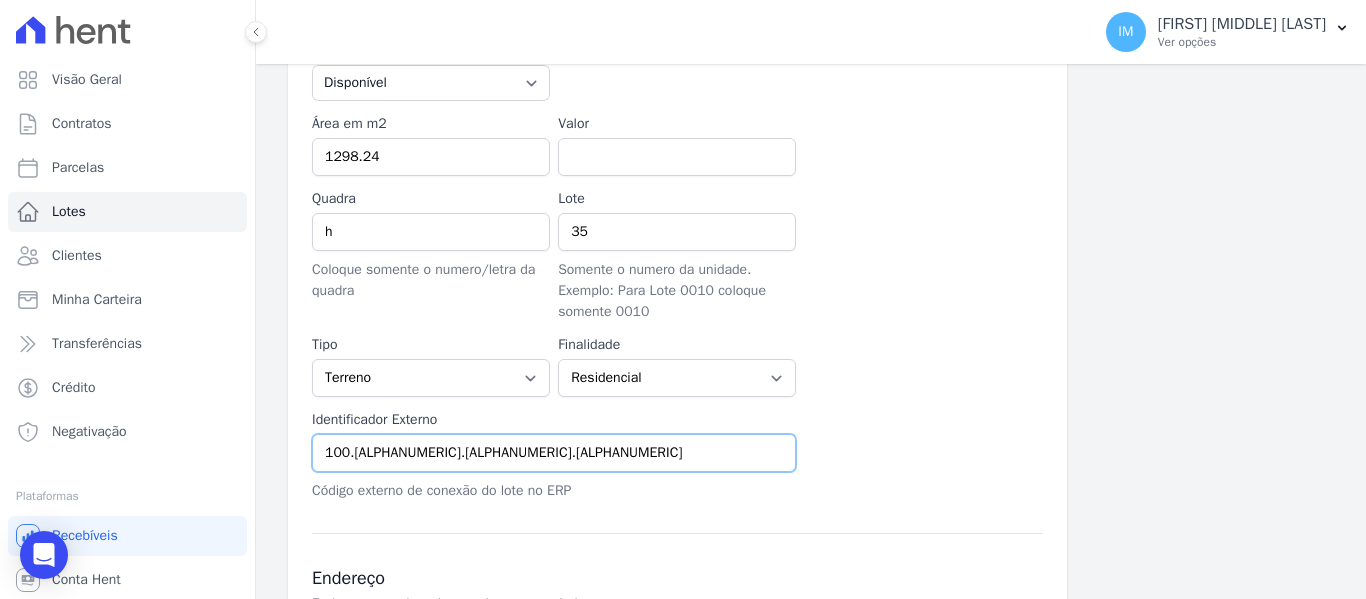 type on "100.[ALPHANUMERIC].[ALPHANUMERIC].[ALPHANUMERIC]" 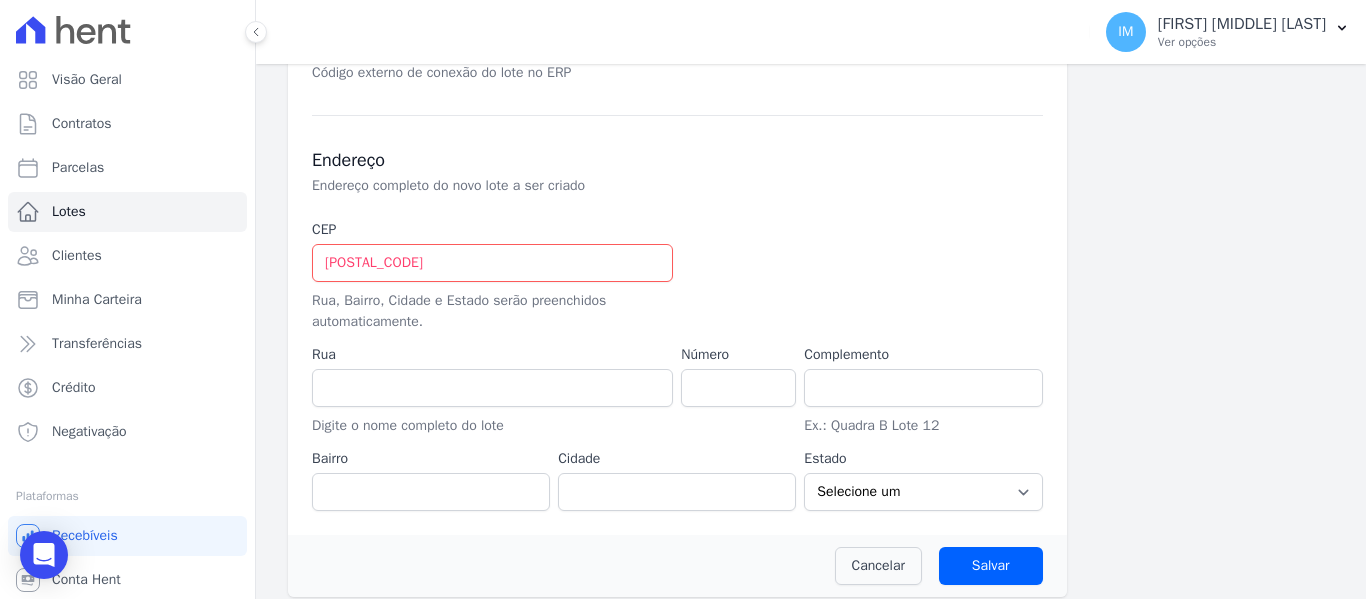scroll, scrollTop: 831, scrollLeft: 0, axis: vertical 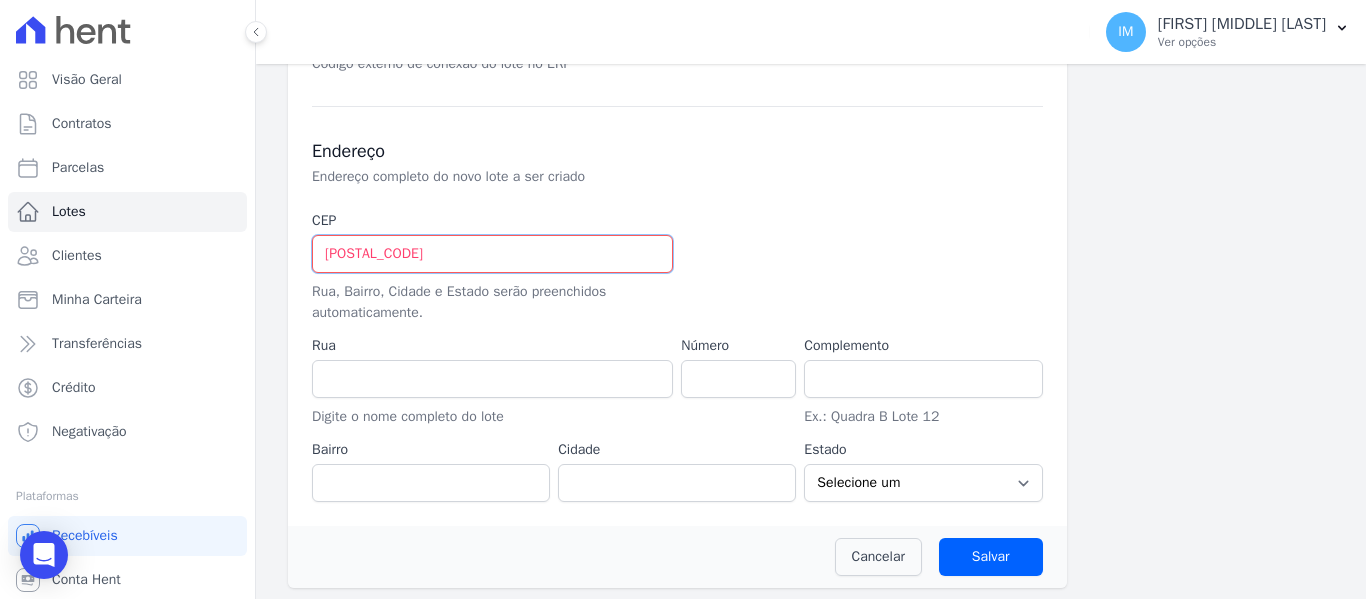 drag, startPoint x: 413, startPoint y: 253, endPoint x: 299, endPoint y: 253, distance: 114 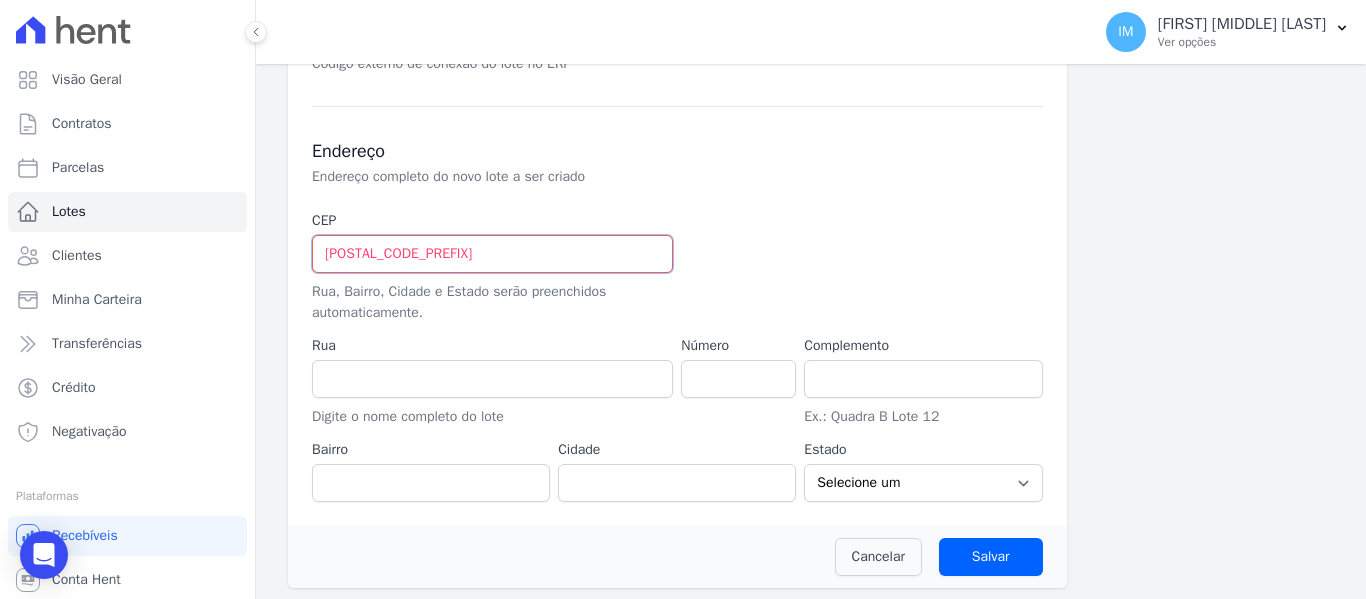 type on "[POSTAL_CODE]" 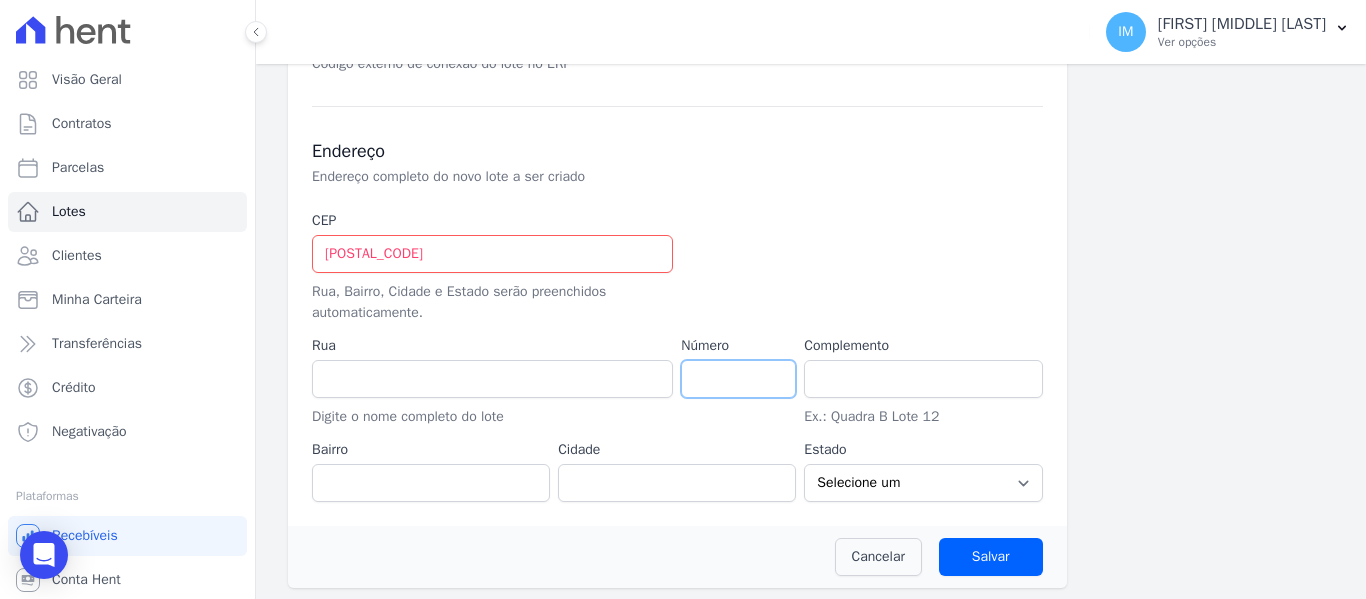 type on "Área Rural" 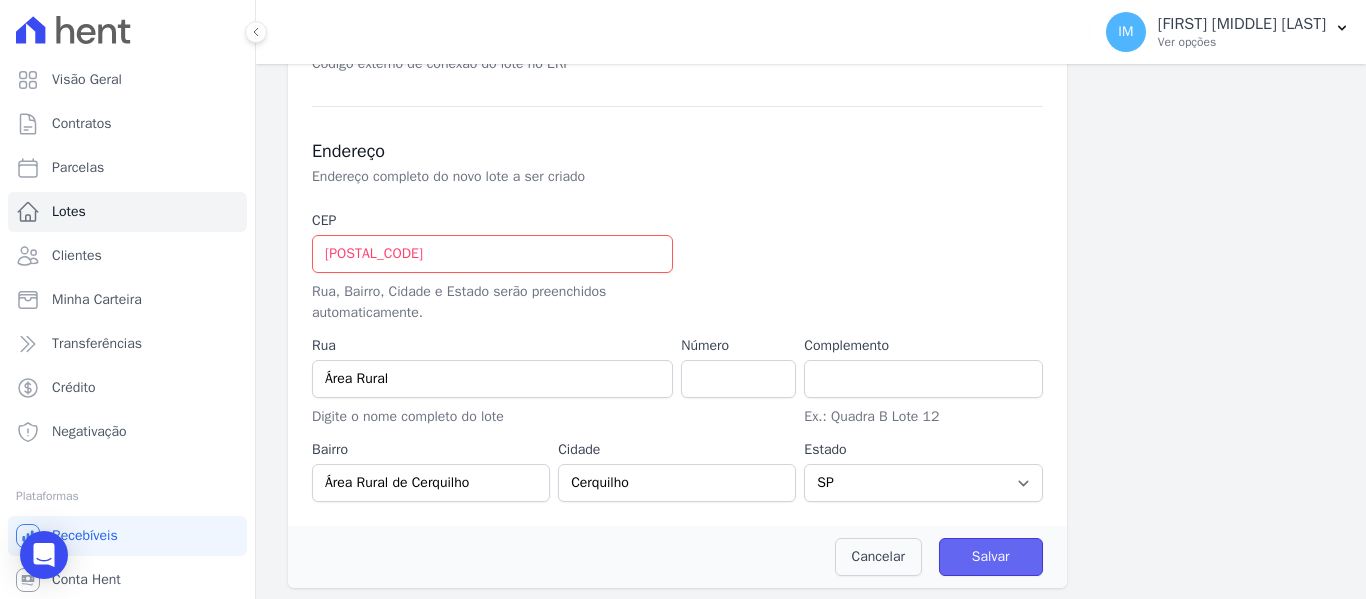 click on "Salvar" at bounding box center [991, 557] 